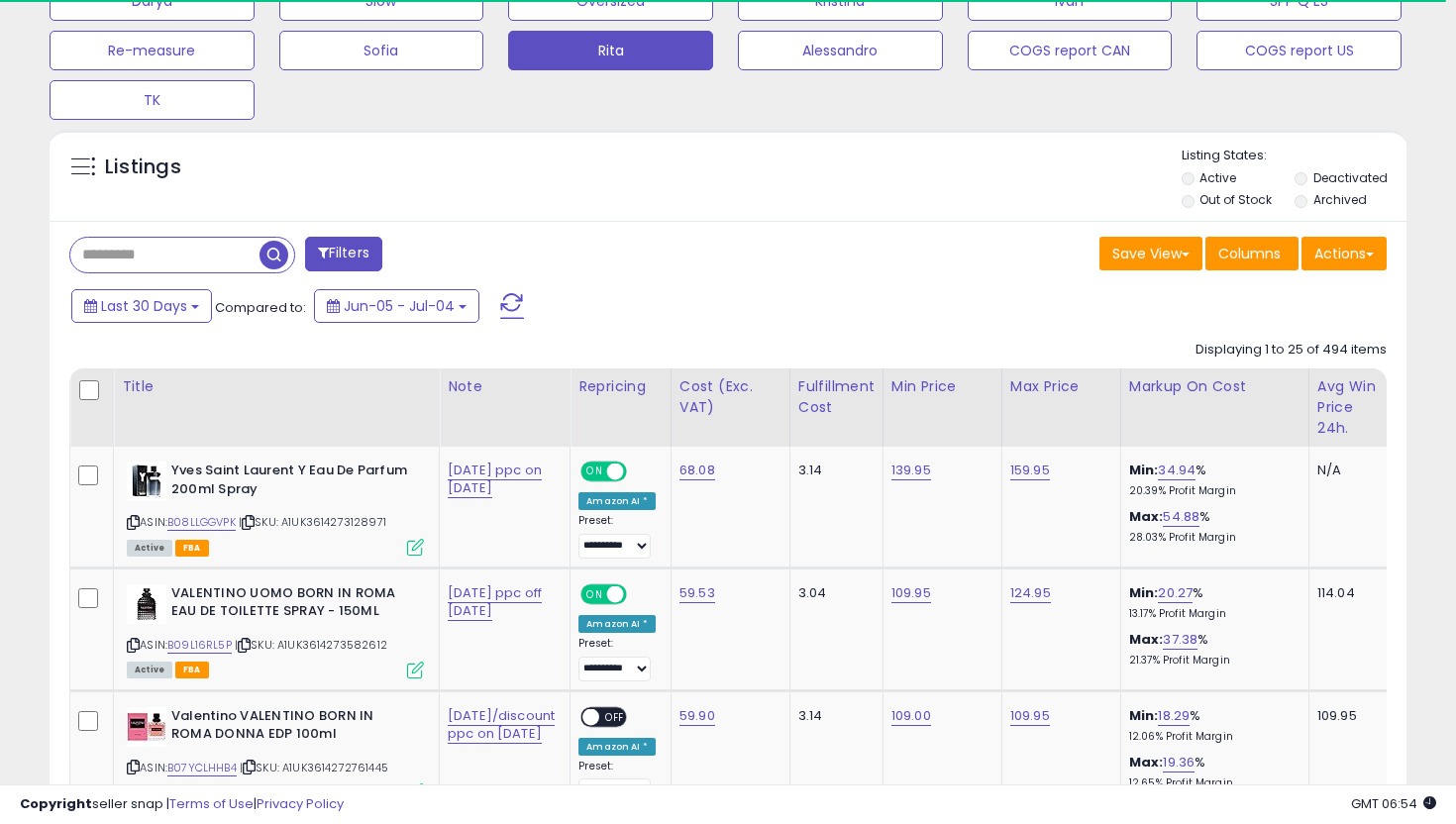 scroll, scrollTop: 945, scrollLeft: 0, axis: vertical 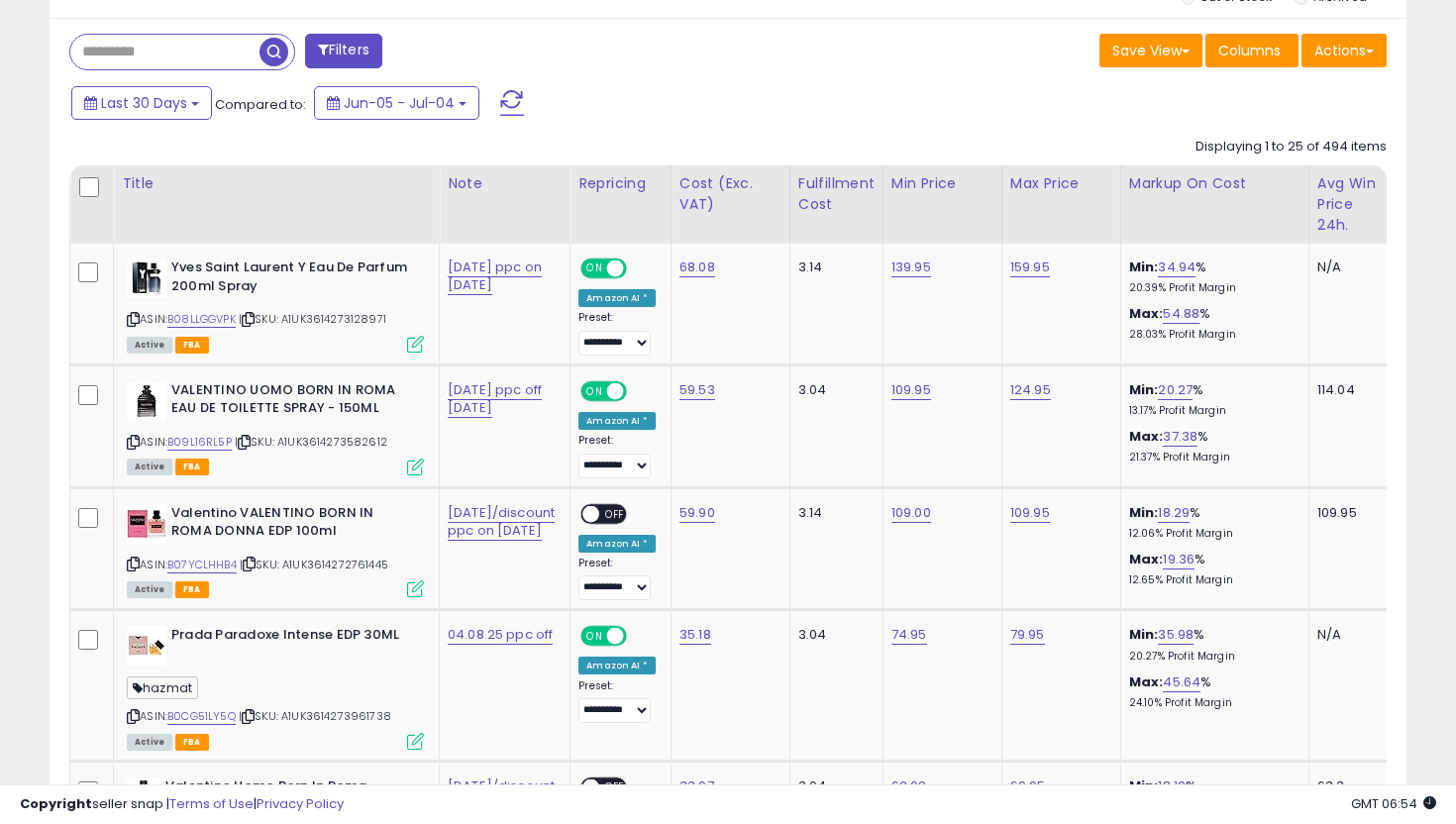 click at bounding box center [164, 52] 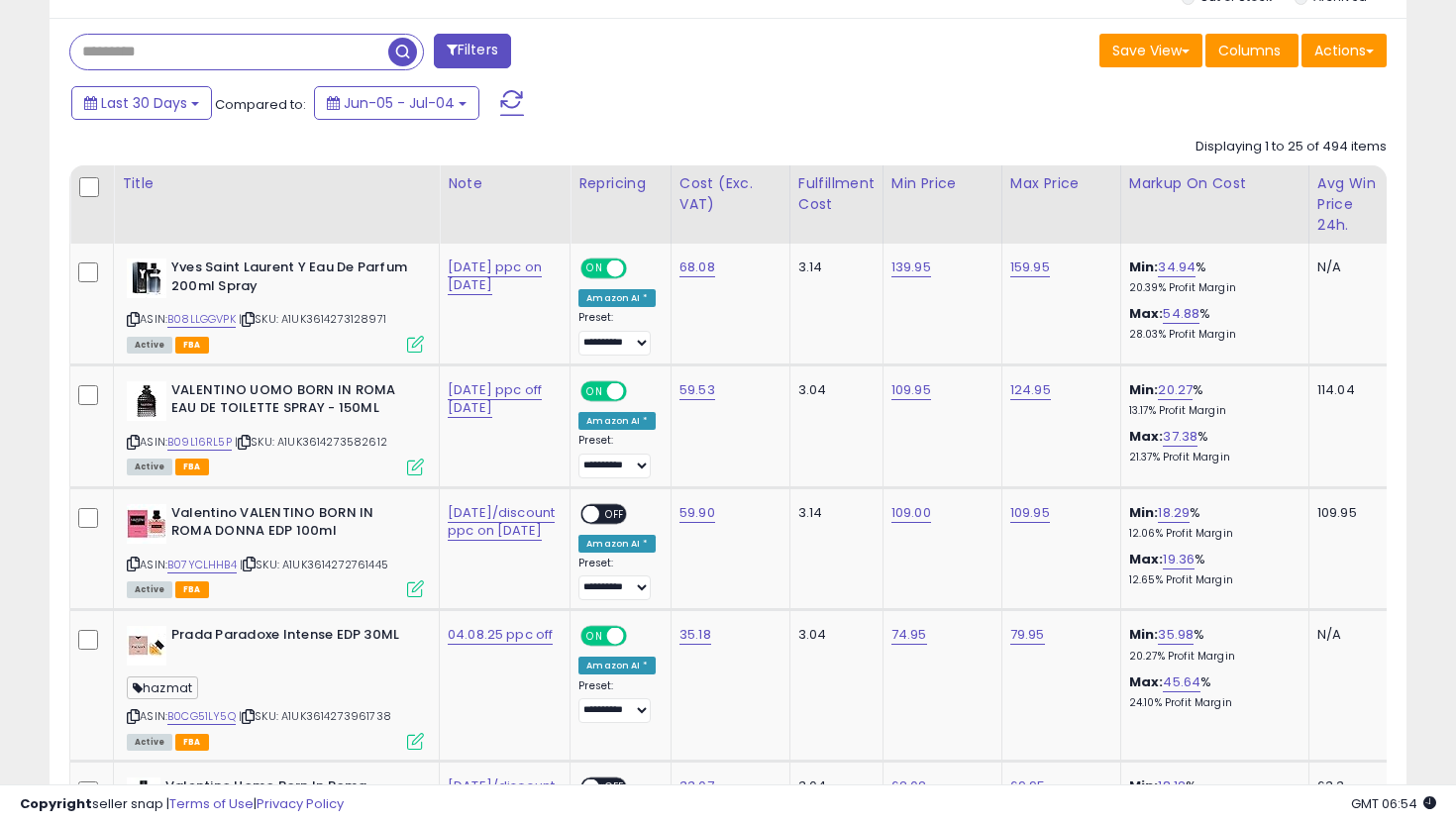 paste on "**********" 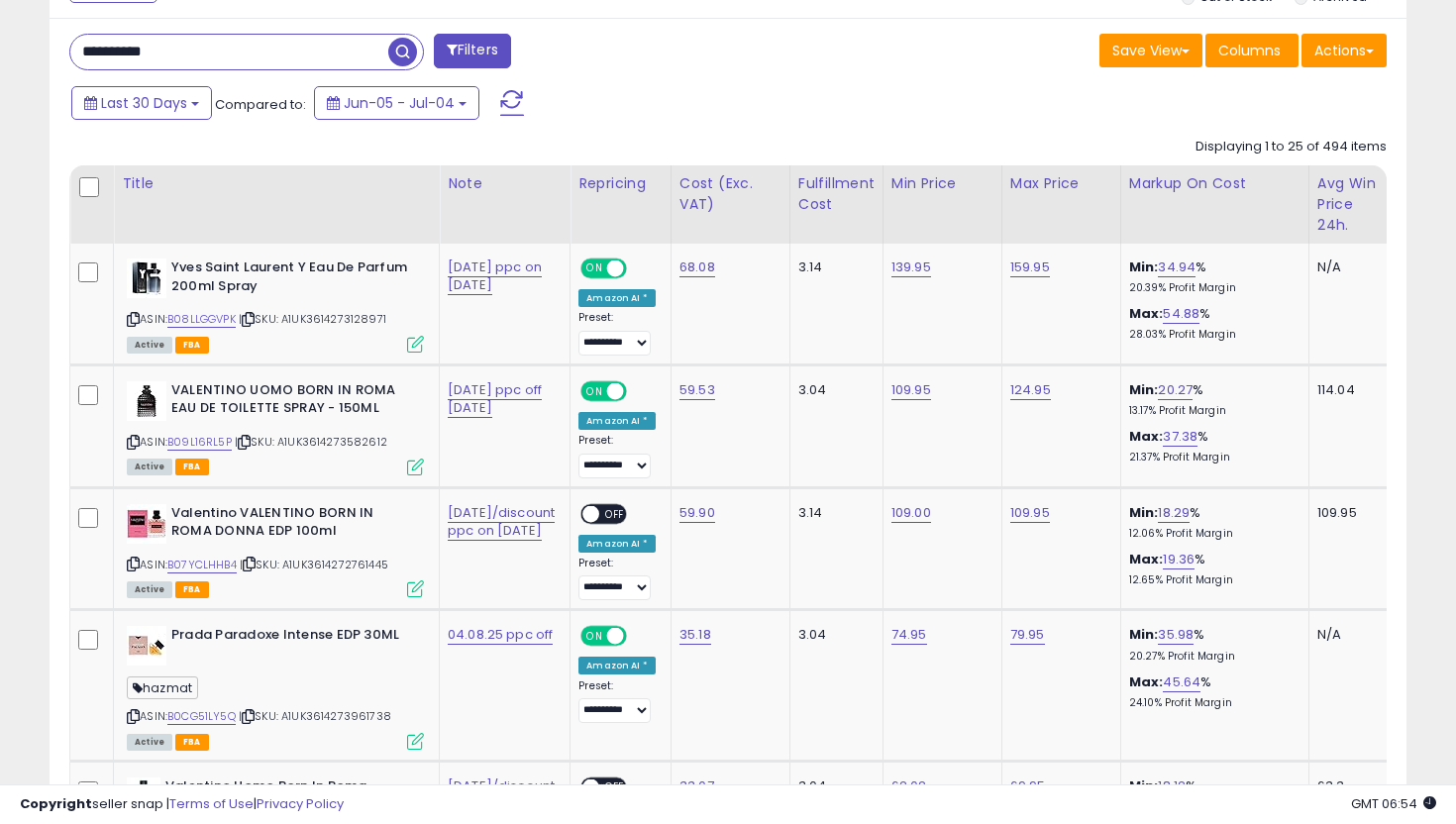 type on "**********" 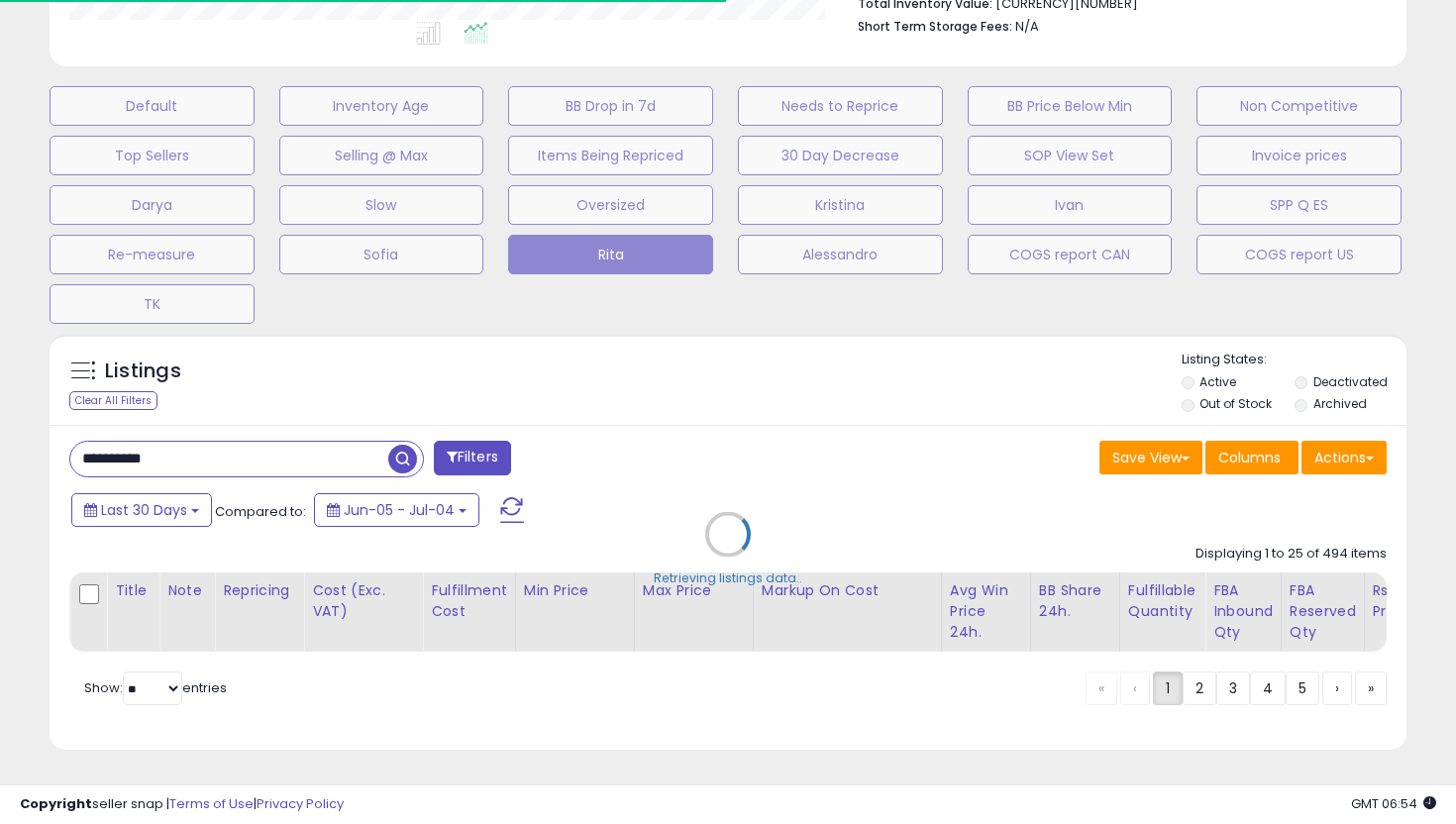 scroll, scrollTop: 640, scrollLeft: 0, axis: vertical 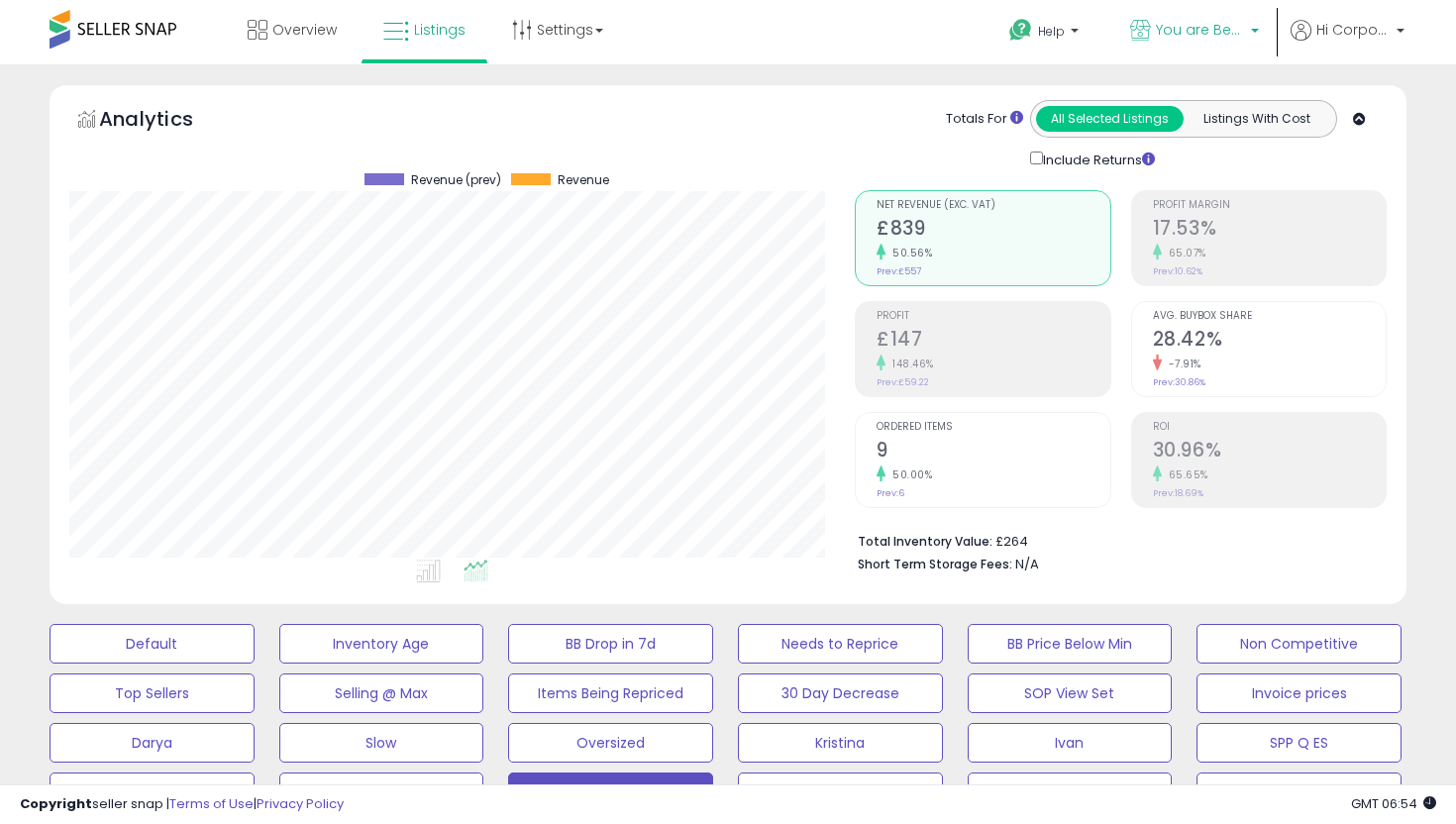 click on "You are Beautiful (UK)" at bounding box center (1200, 30) 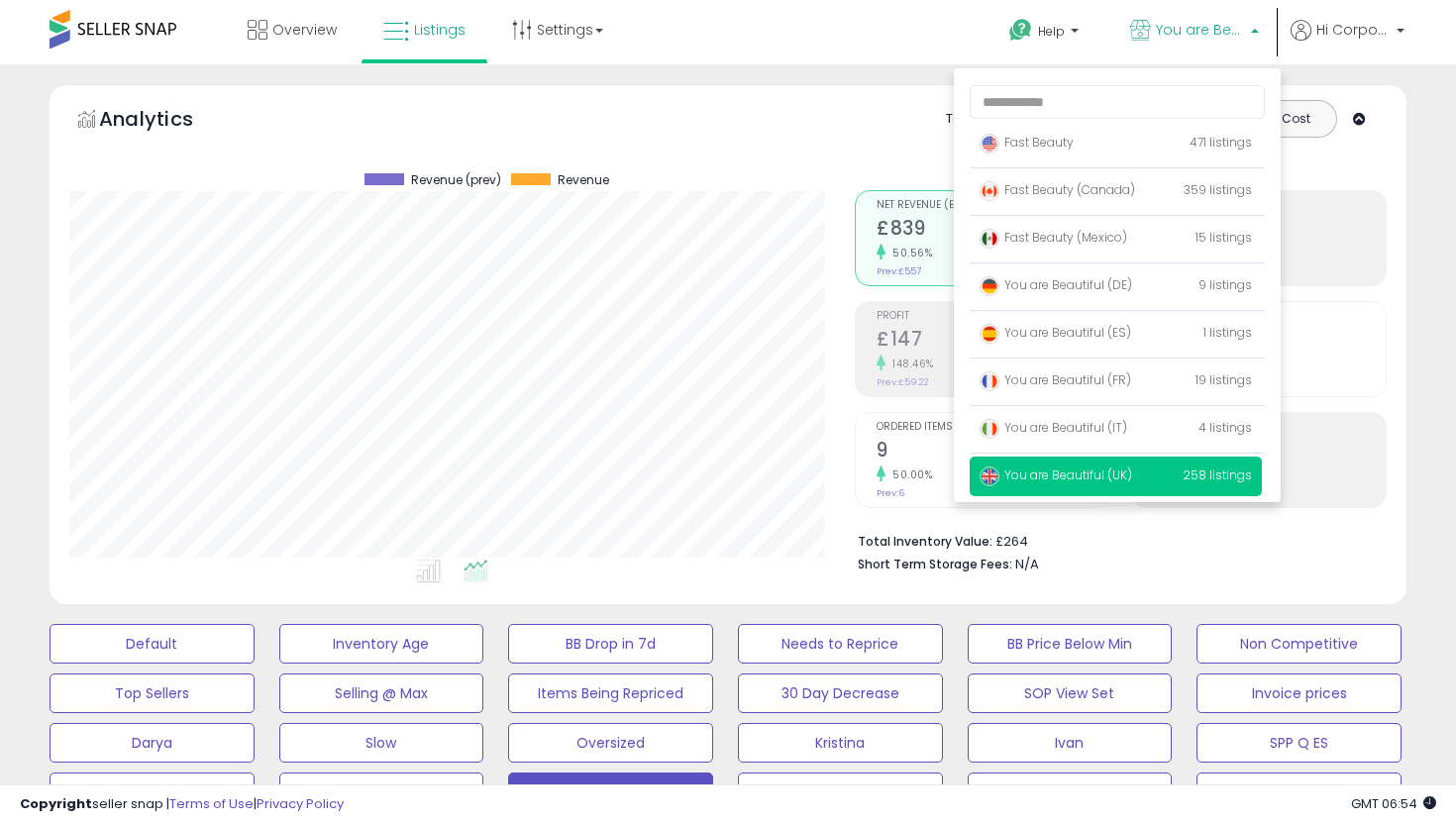 click on "Net Revenue (Exc. VAT)
[CURRENCY][NUMBER]
[PERCENTAGE]
Prev:  [CURRENCY][NUMBER]
Profit     [CURRENCY][NUMBER]" at bounding box center (1120, 377) 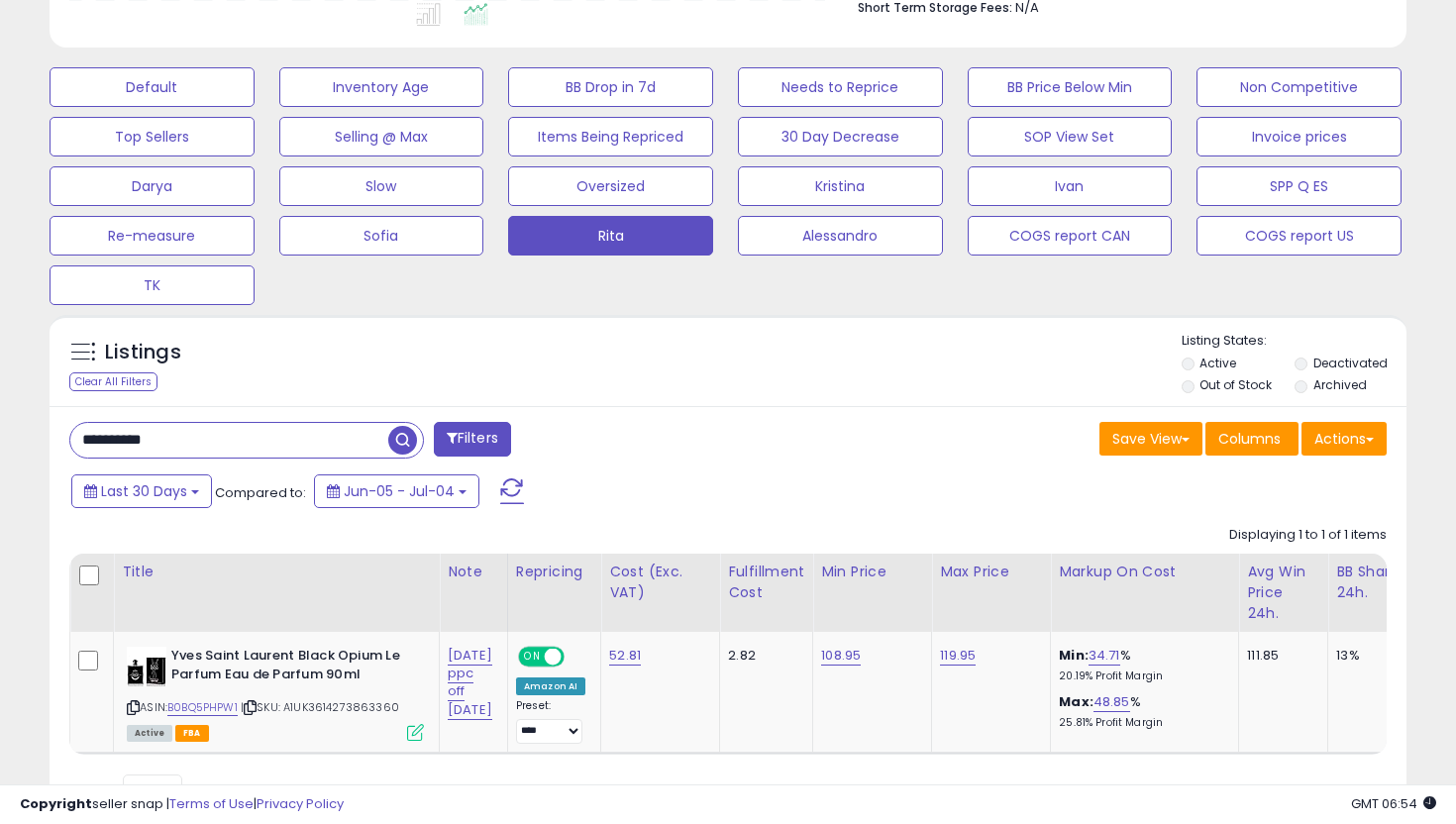 scroll, scrollTop: 640, scrollLeft: 0, axis: vertical 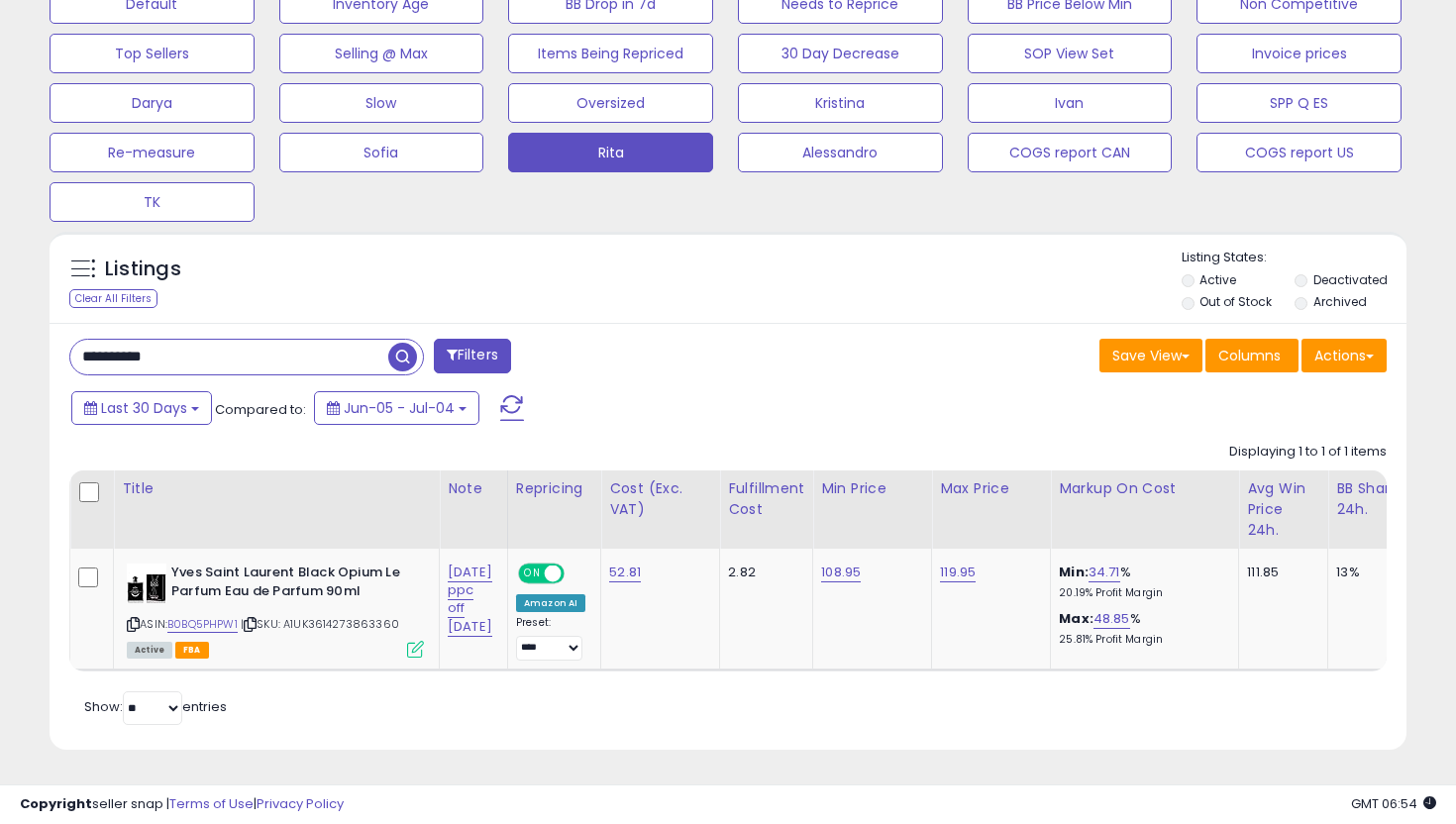 click on "**********" at bounding box center [229, 357] 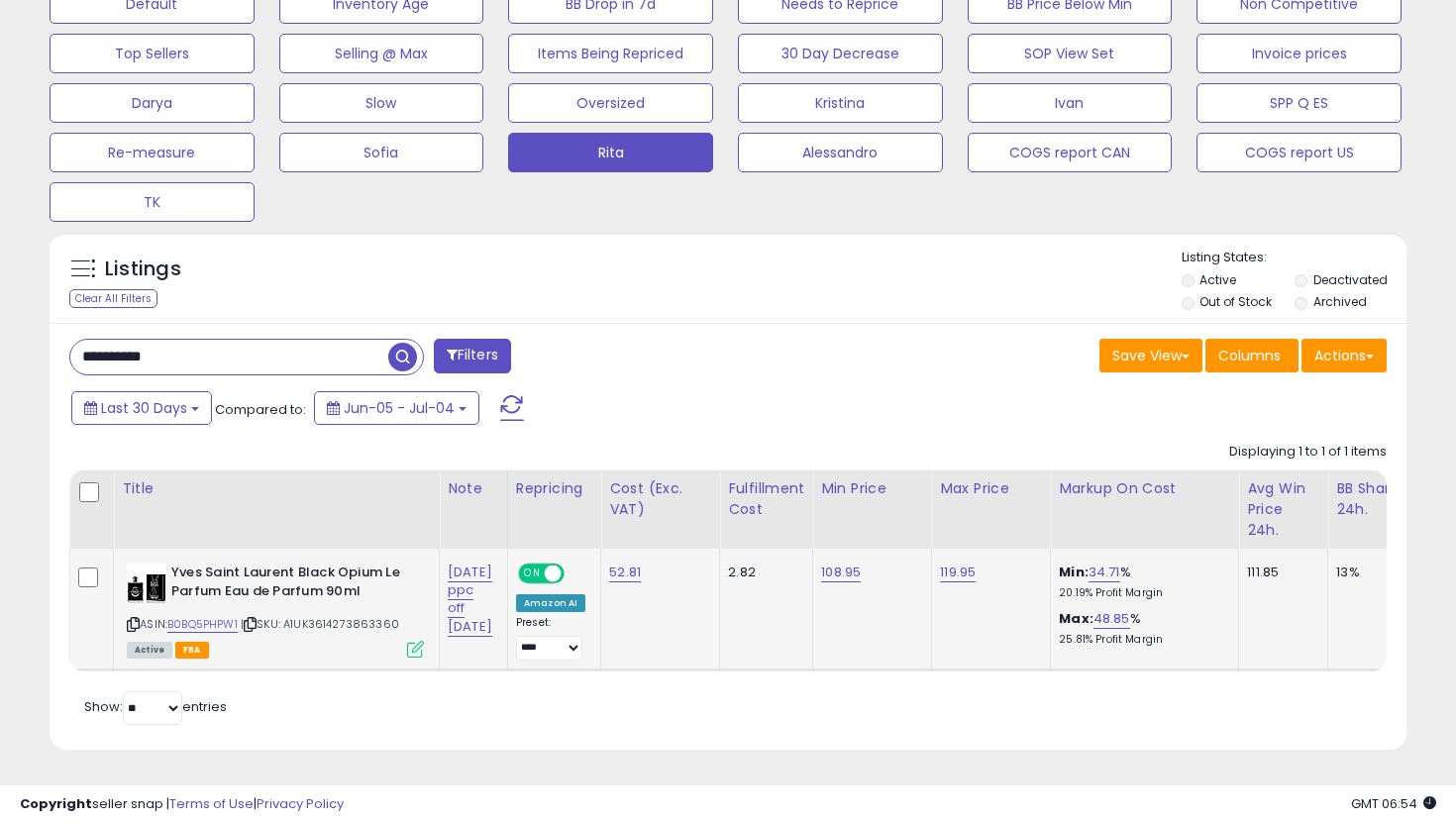 drag, startPoint x: 399, startPoint y: 626, endPoint x: 300, endPoint y: 620, distance: 99.18165 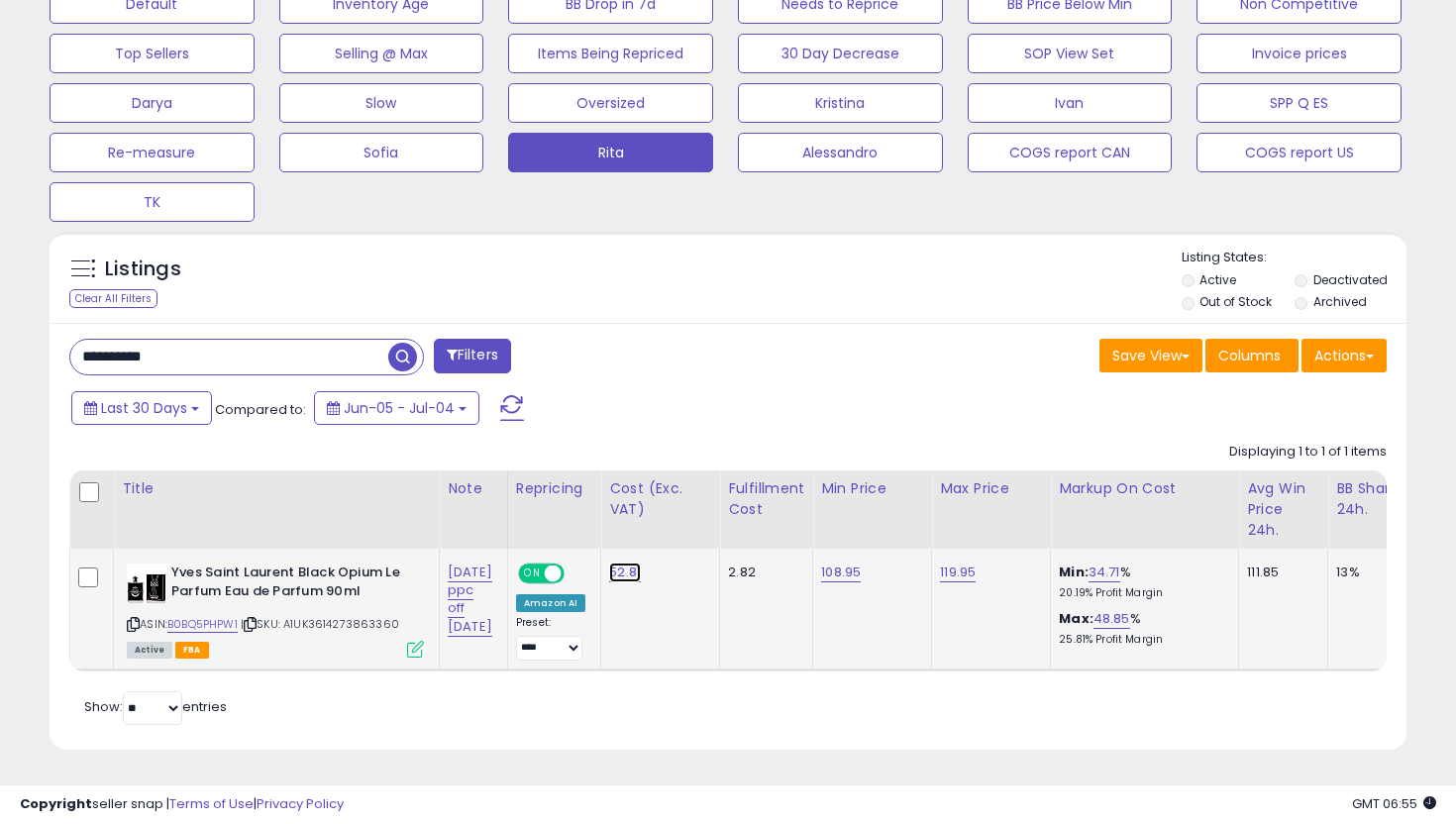 click on "52.81" at bounding box center [625, 572] 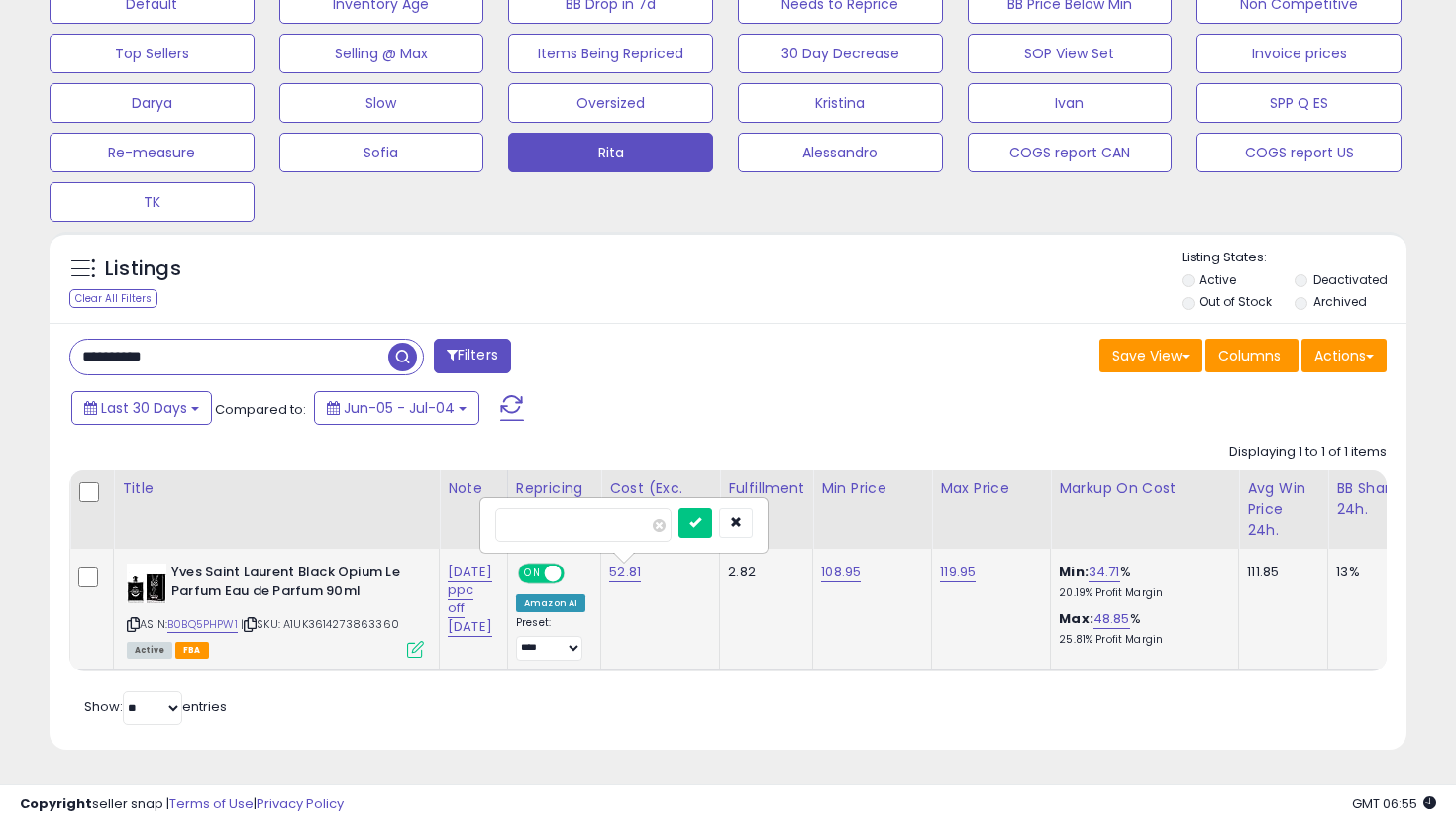 click on "*****" at bounding box center (583, 525) 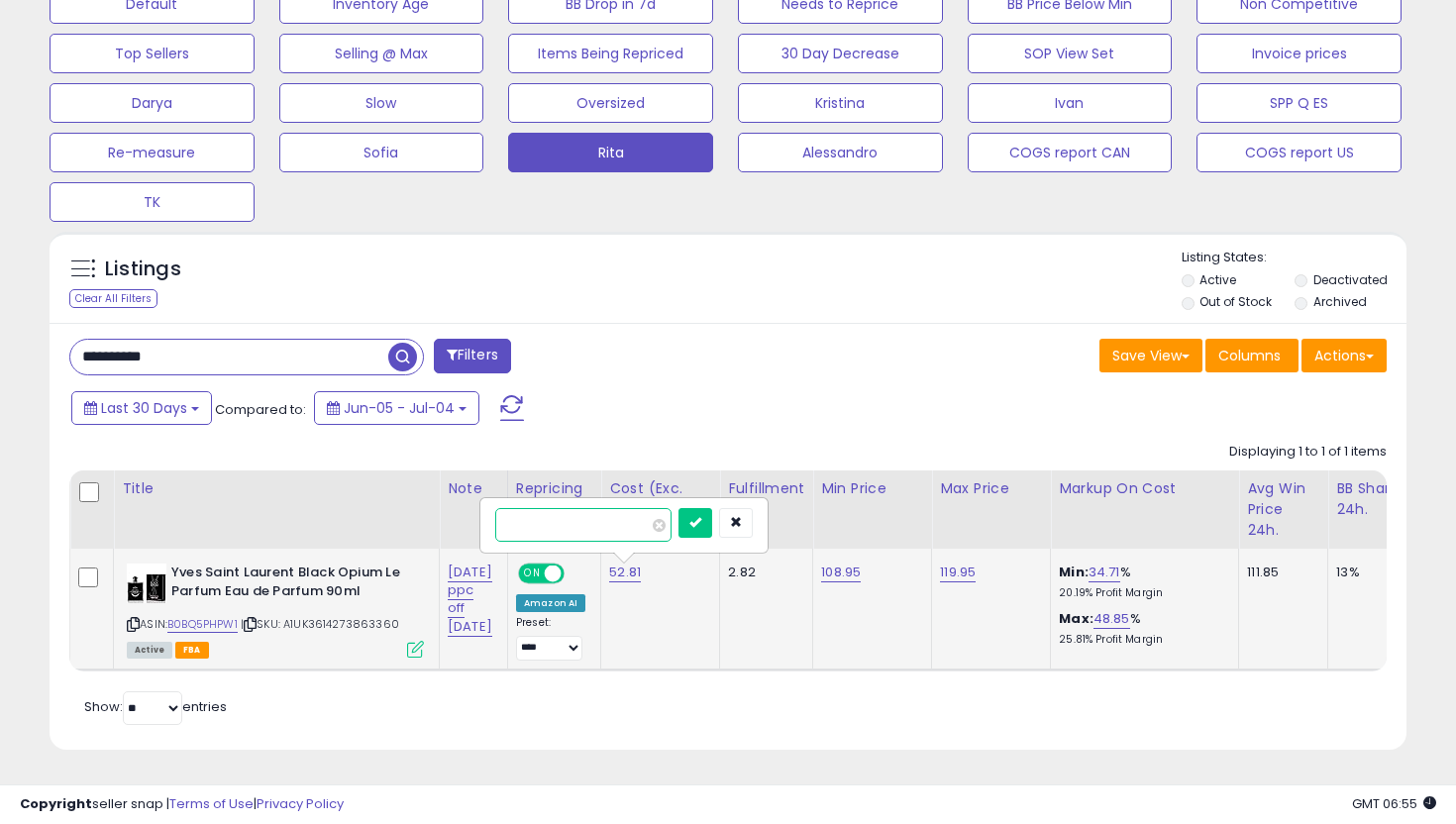 click on "*****" at bounding box center (583, 525) 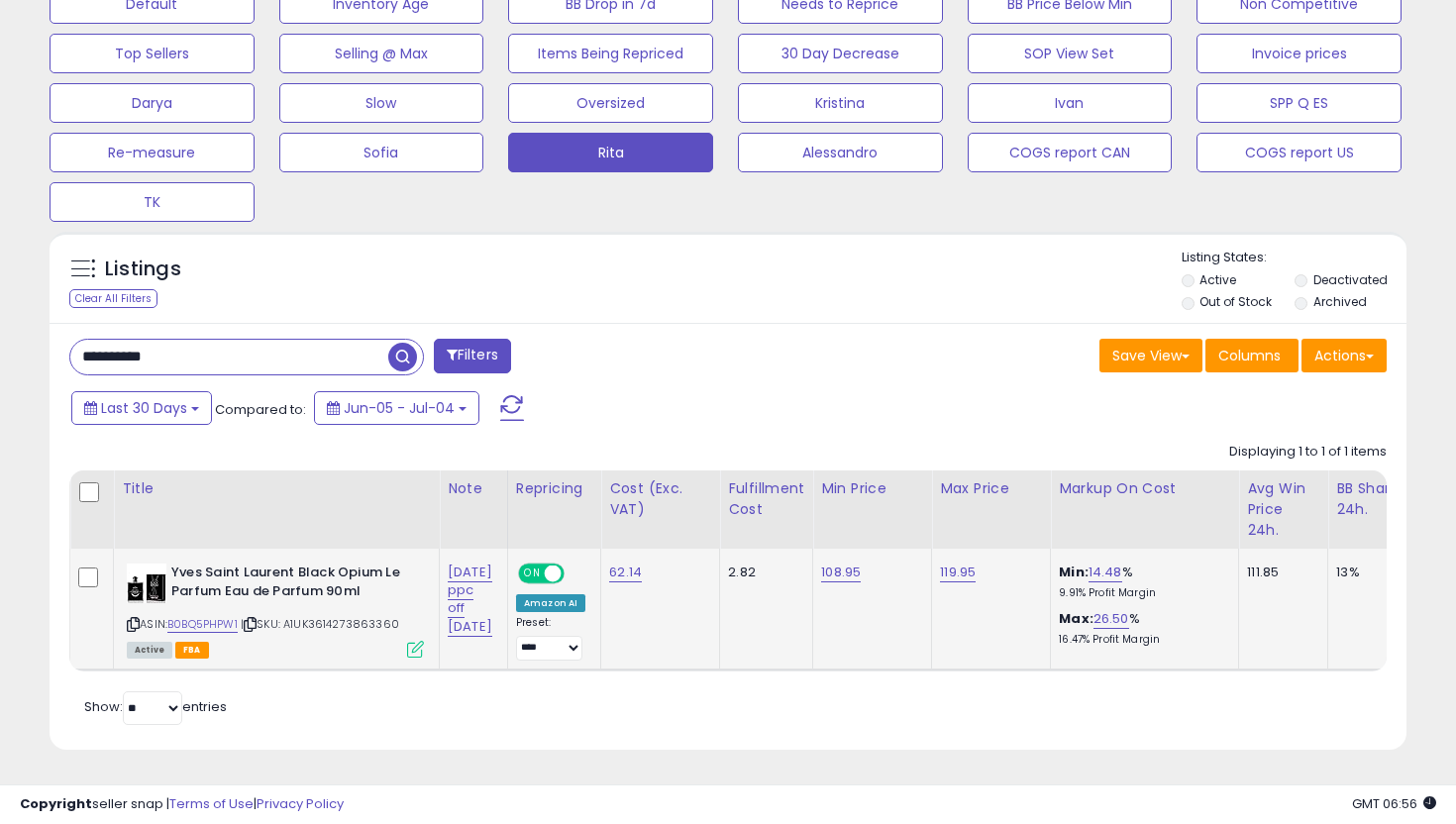 click on "**********" at bounding box center [229, 357] 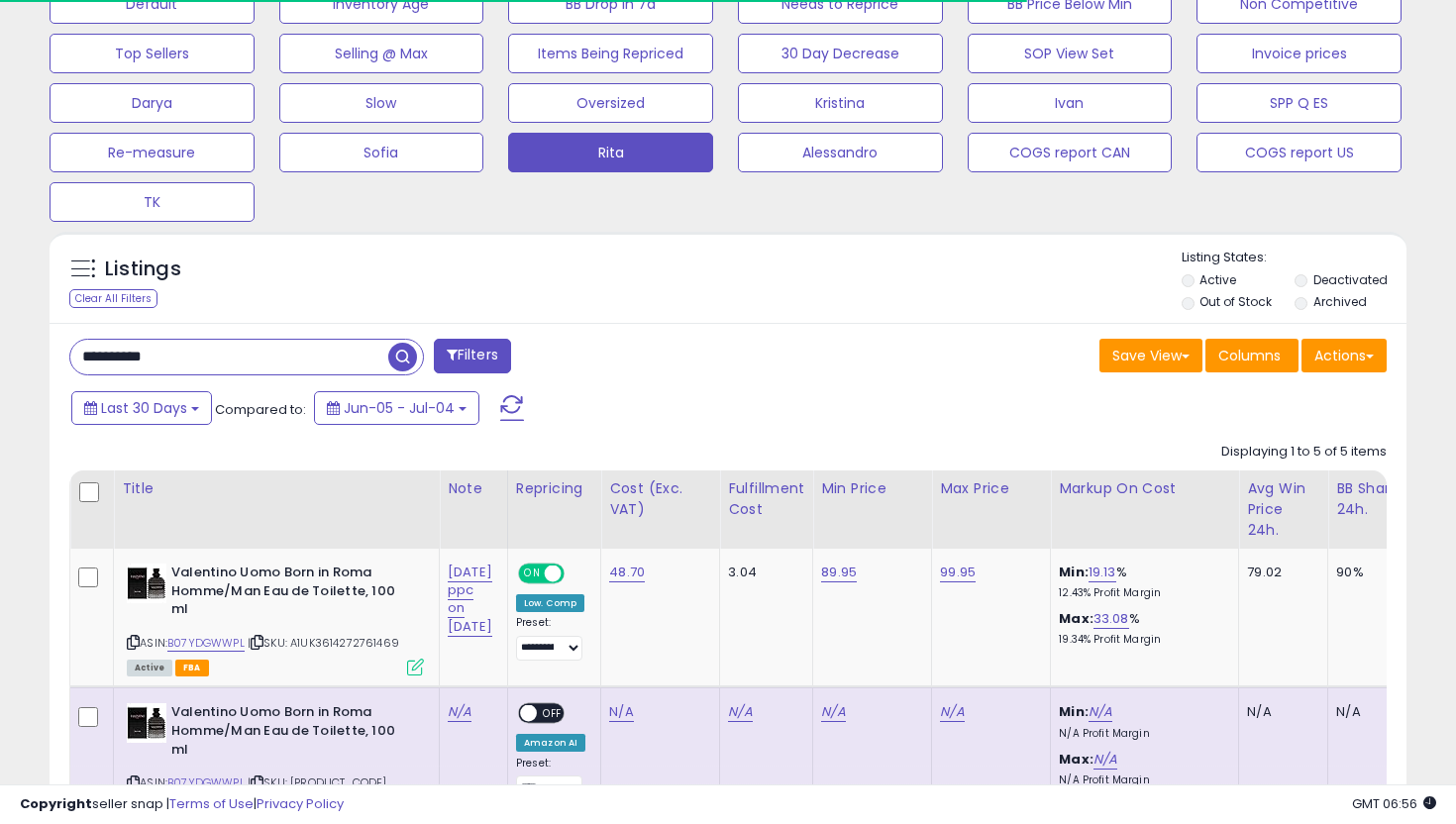 scroll, scrollTop: 990, scrollLeft: 0, axis: vertical 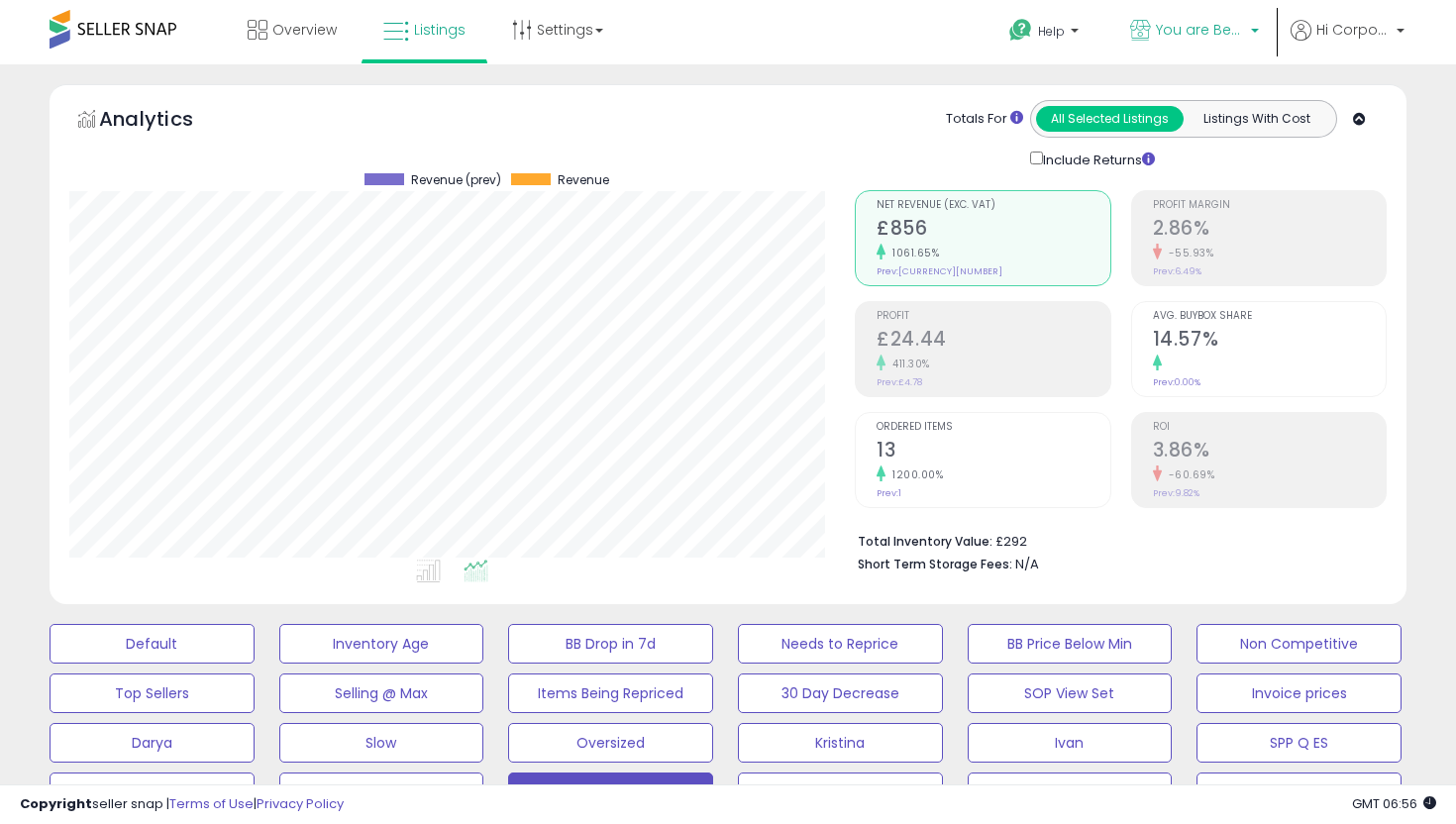 click on "You are Beautiful (UK)" at bounding box center [1200, 30] 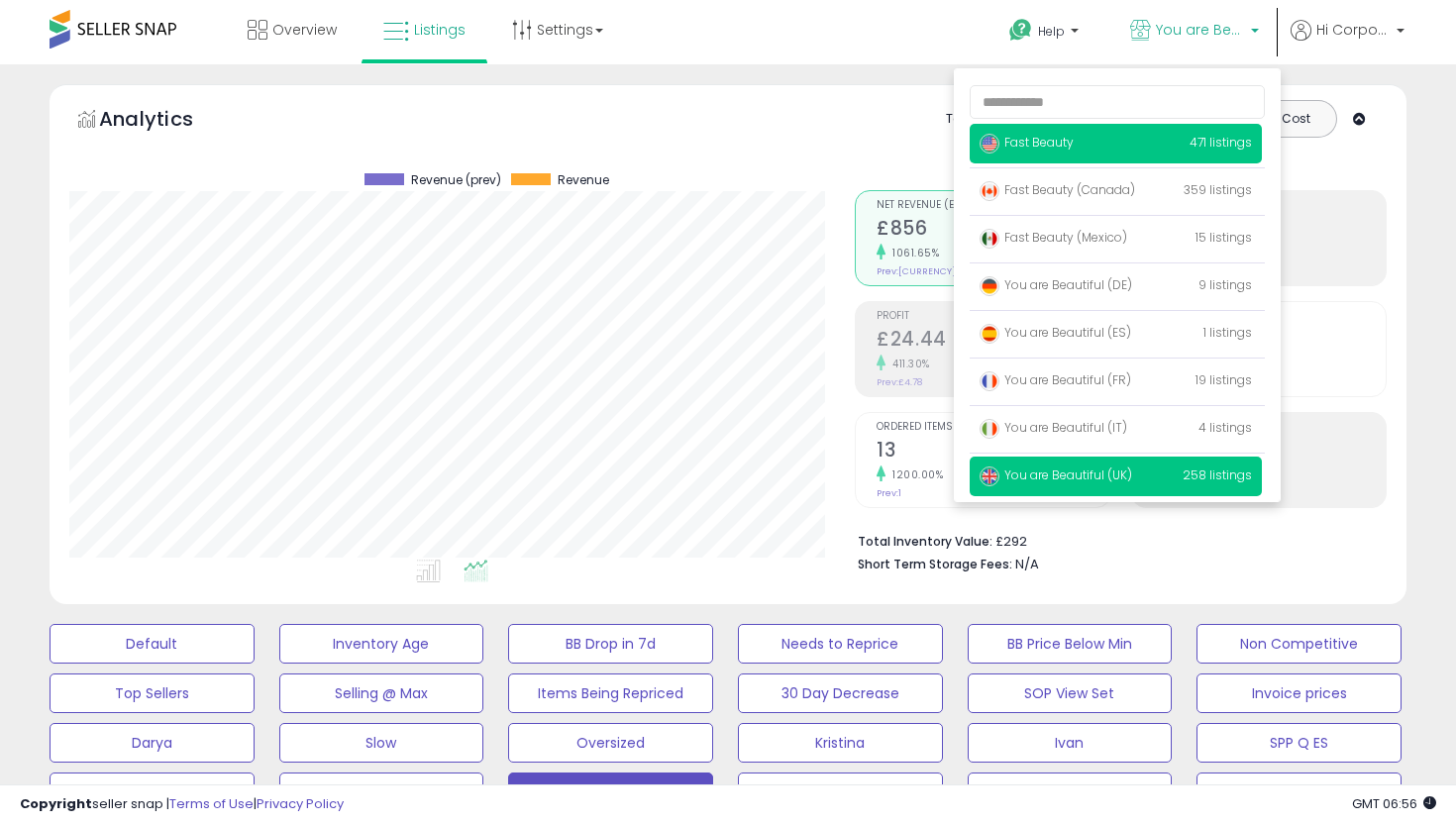 click on "Fast Beauty
471
listings" at bounding box center [1115, 144] 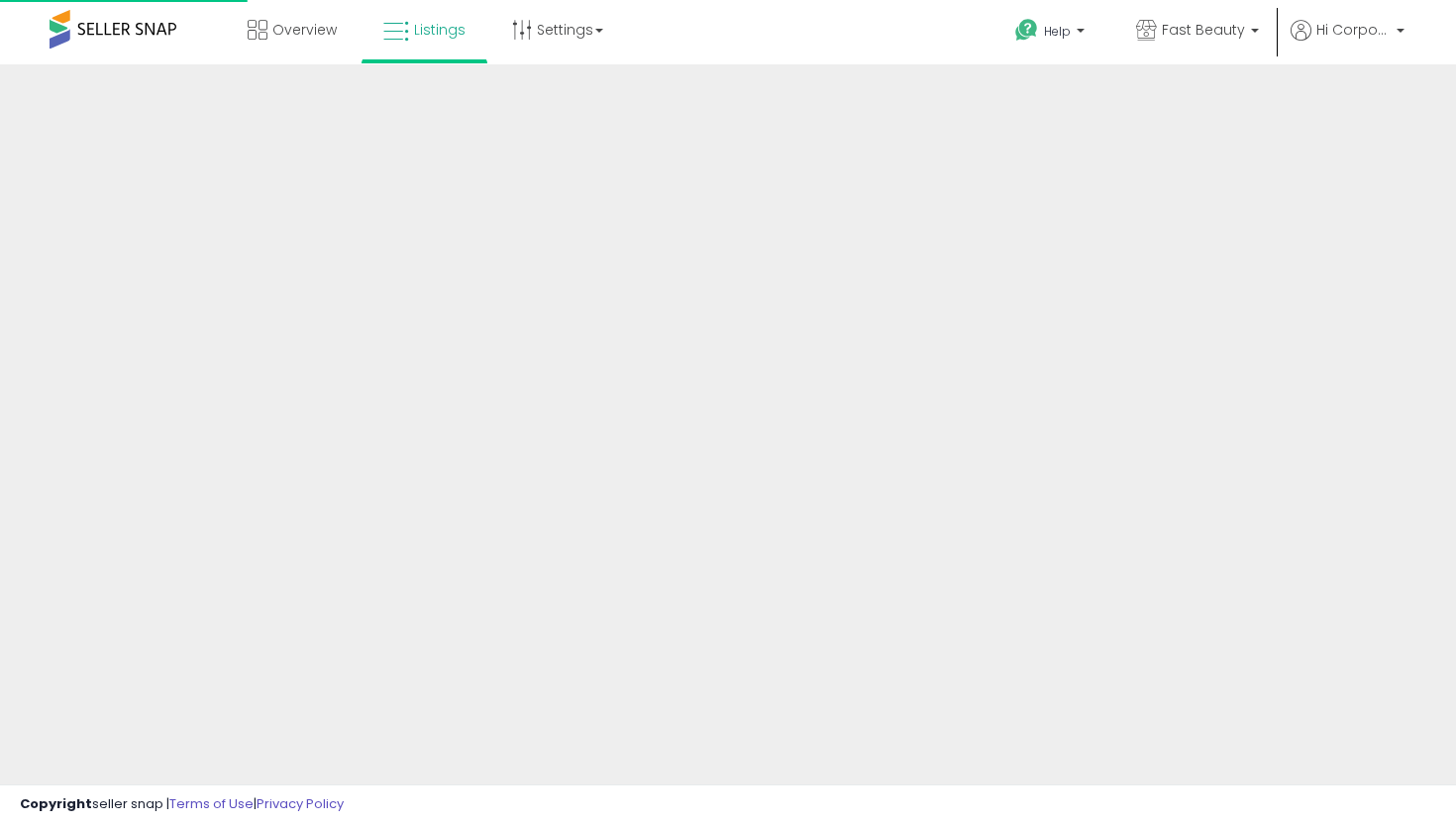 scroll, scrollTop: 0, scrollLeft: 0, axis: both 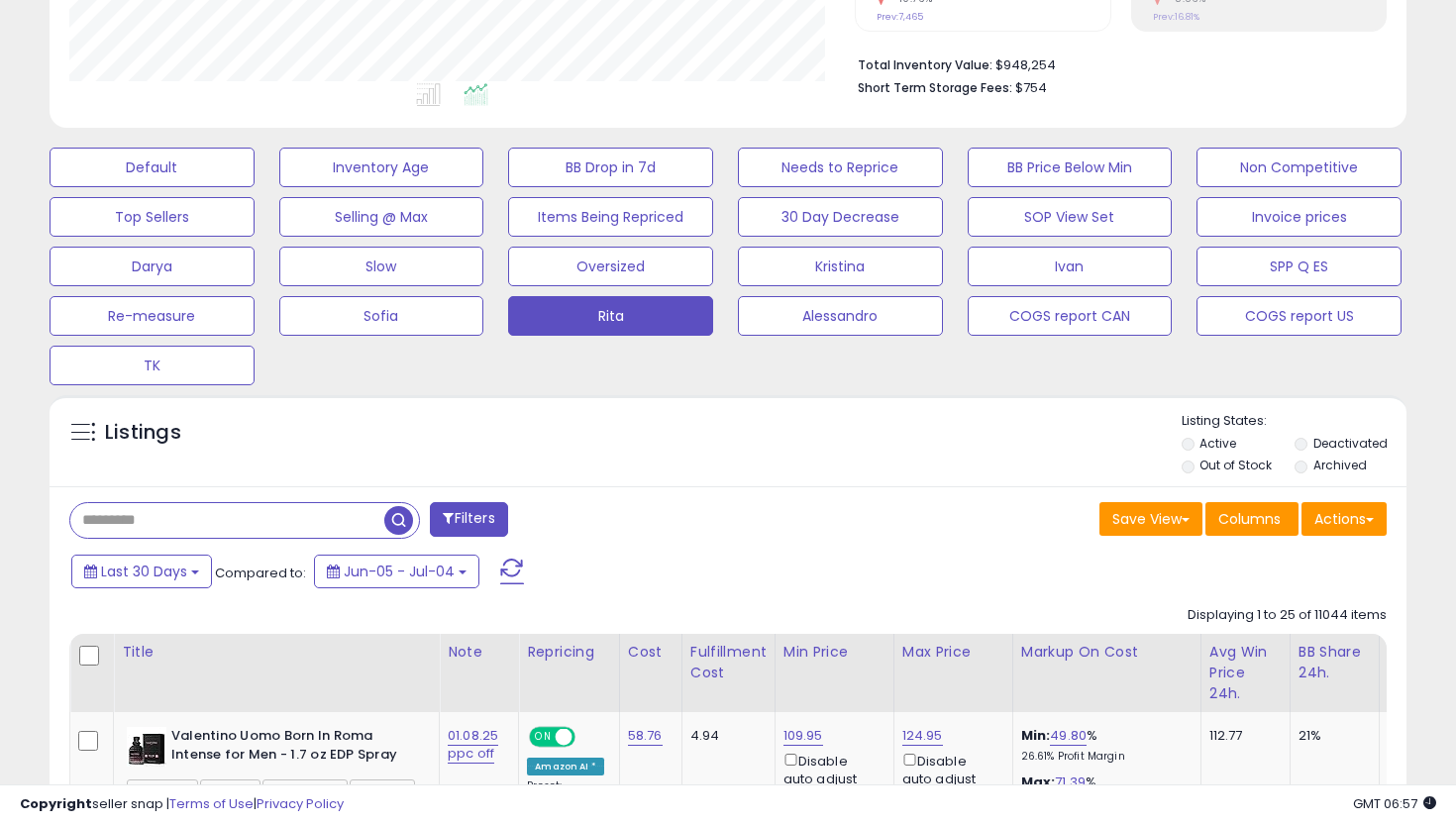 click at bounding box center [227, 520] 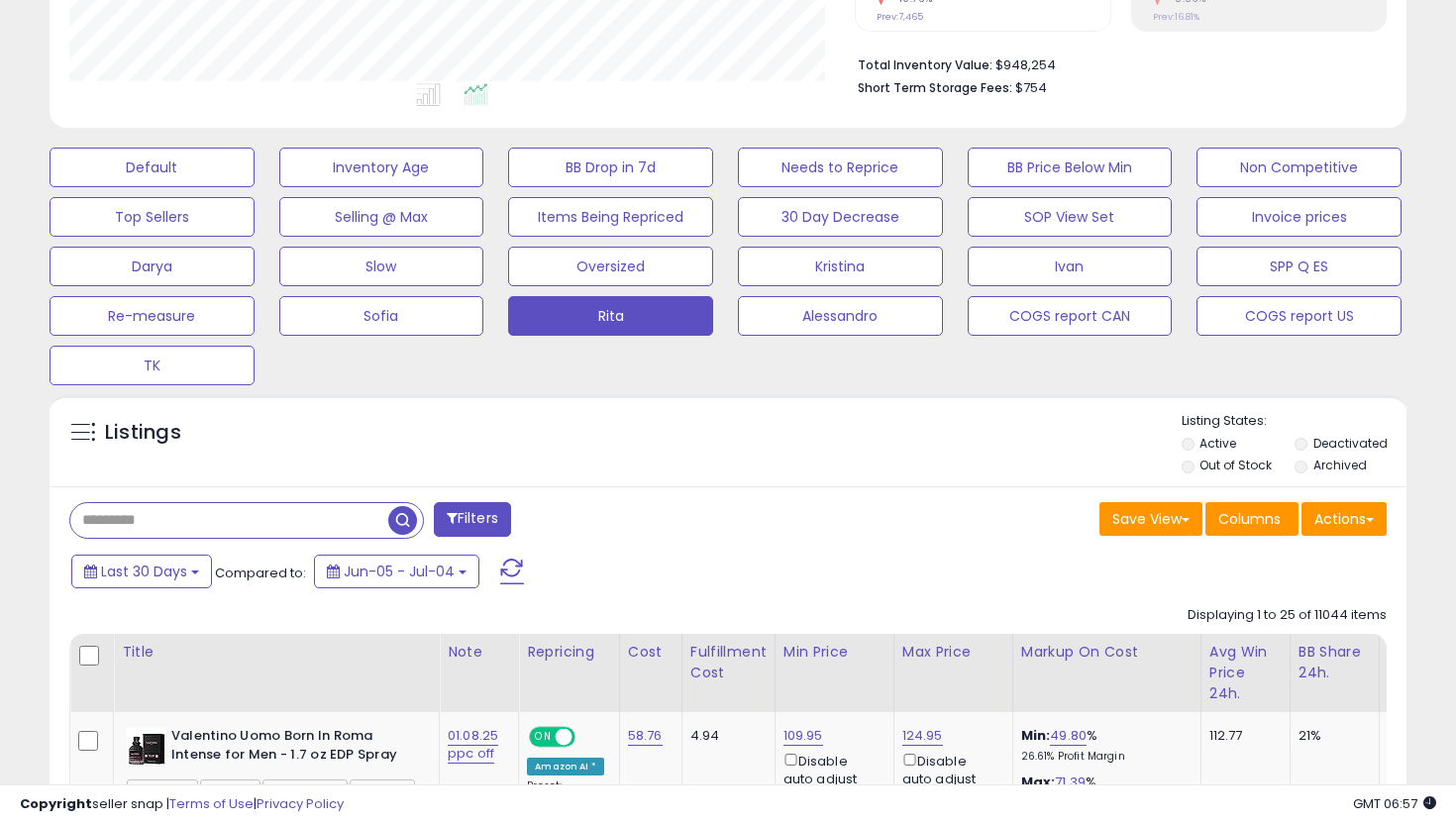 paste on "**********" 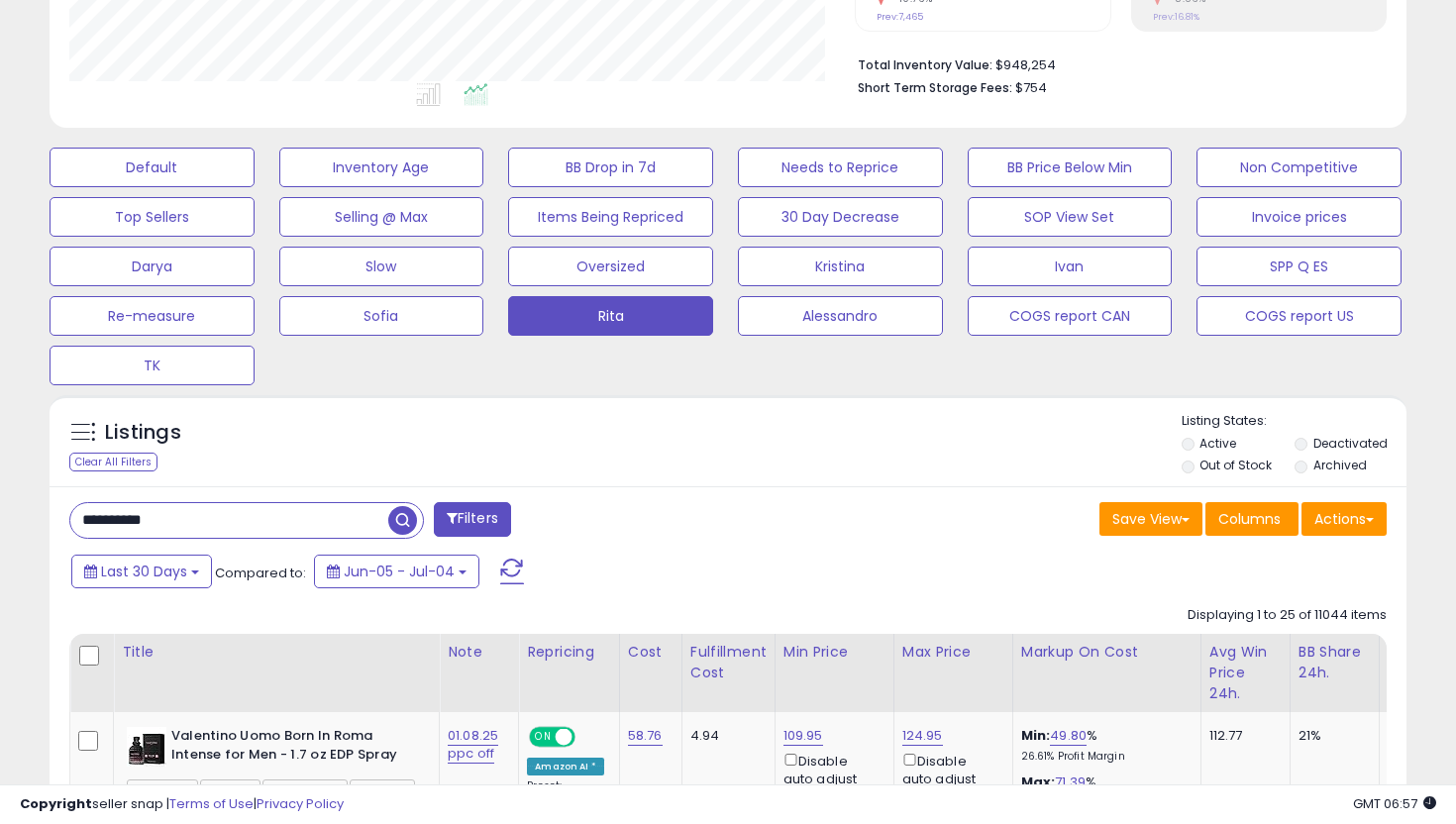 type on "**********" 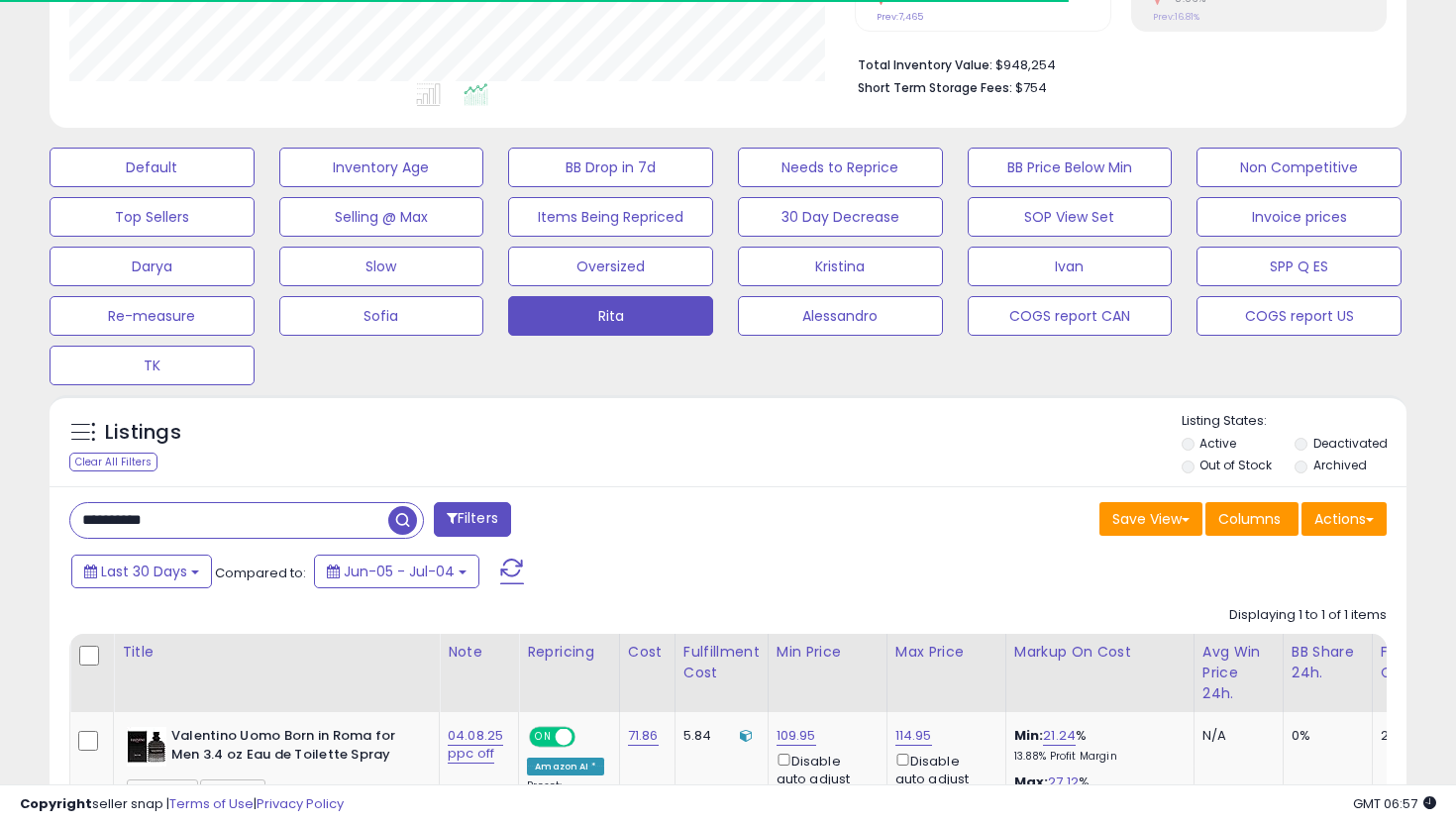 scroll, scrollTop: 672, scrollLeft: 0, axis: vertical 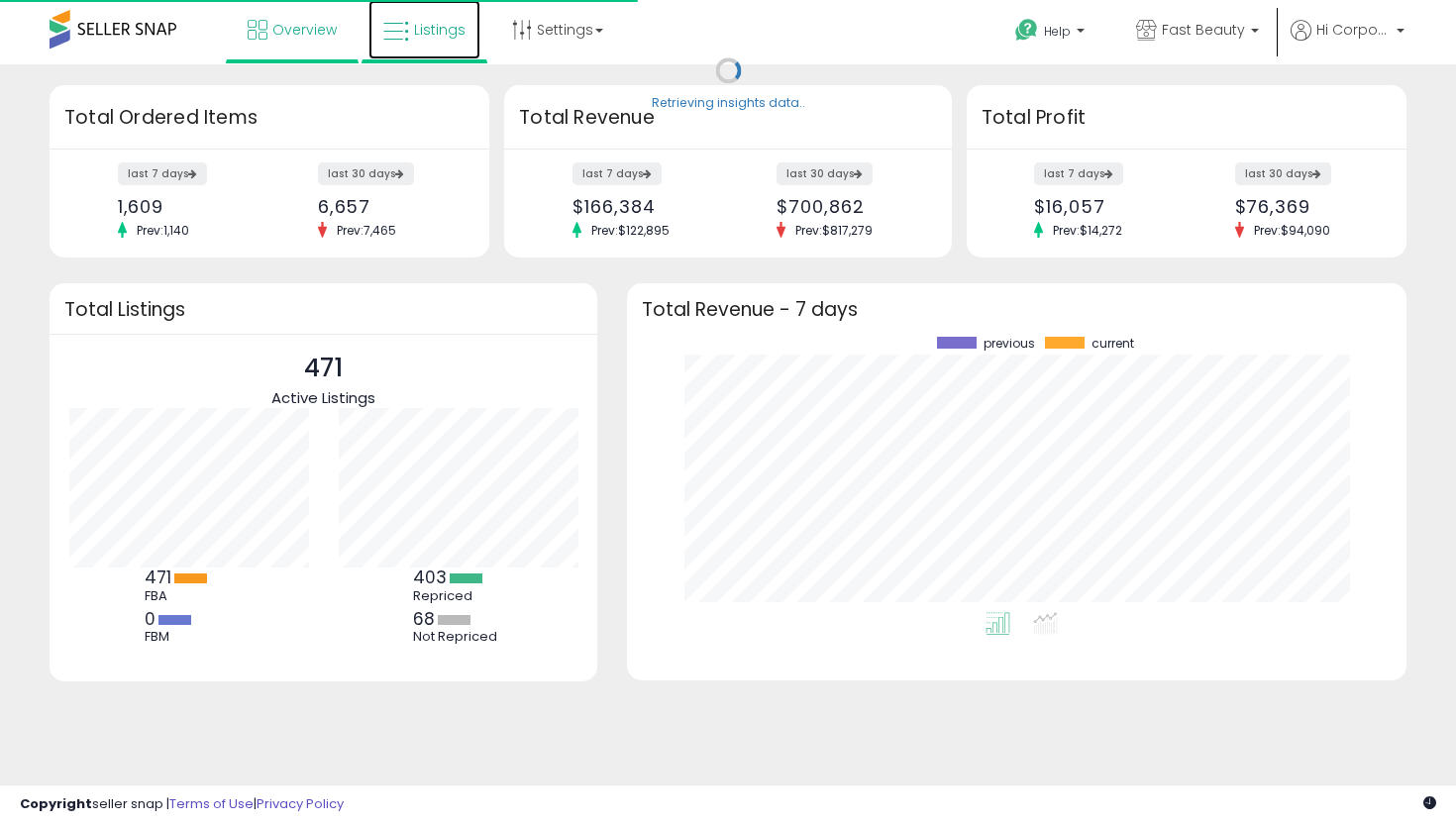 click on "Listings" at bounding box center [440, 30] 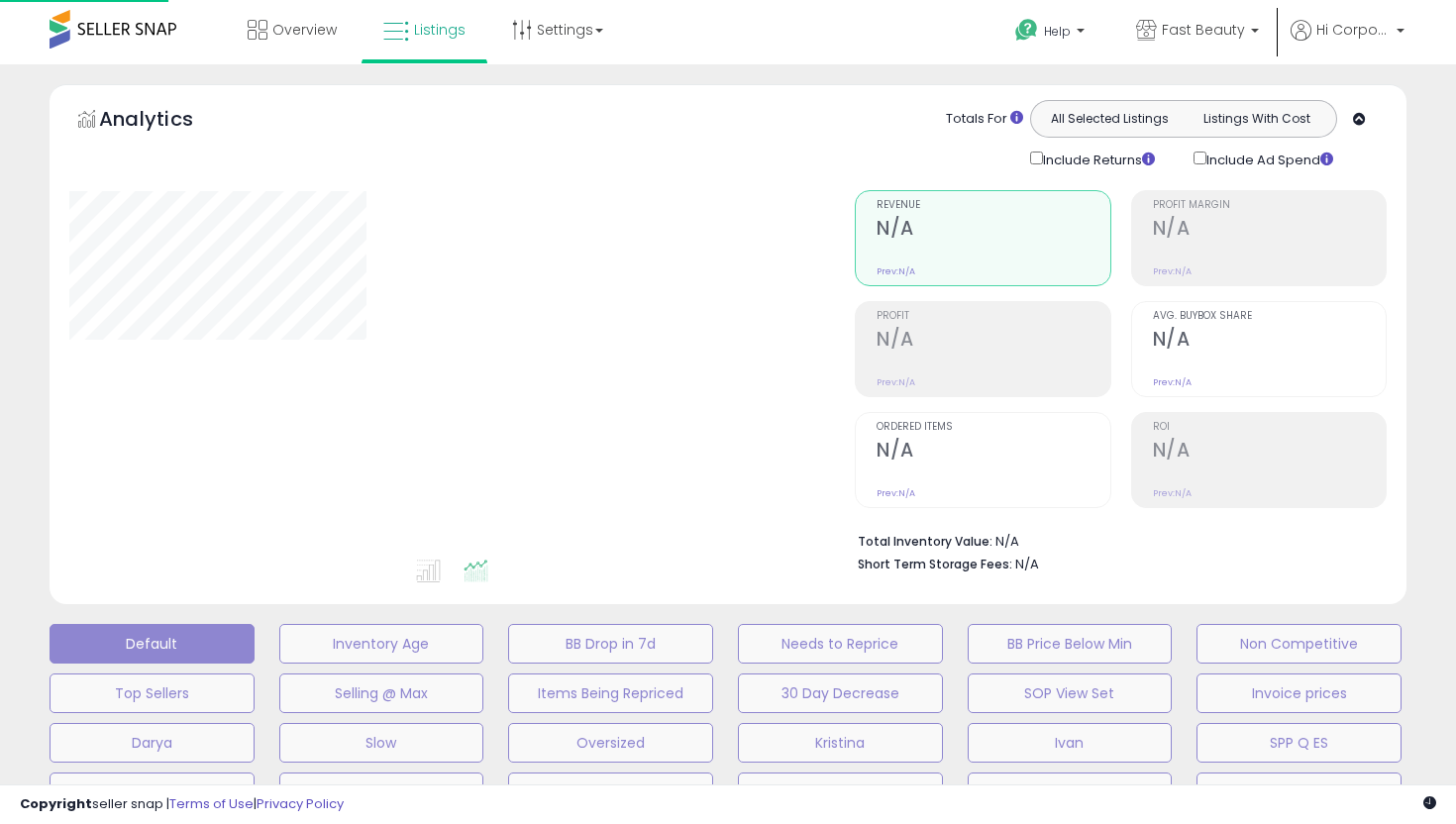 scroll, scrollTop: 0, scrollLeft: 0, axis: both 